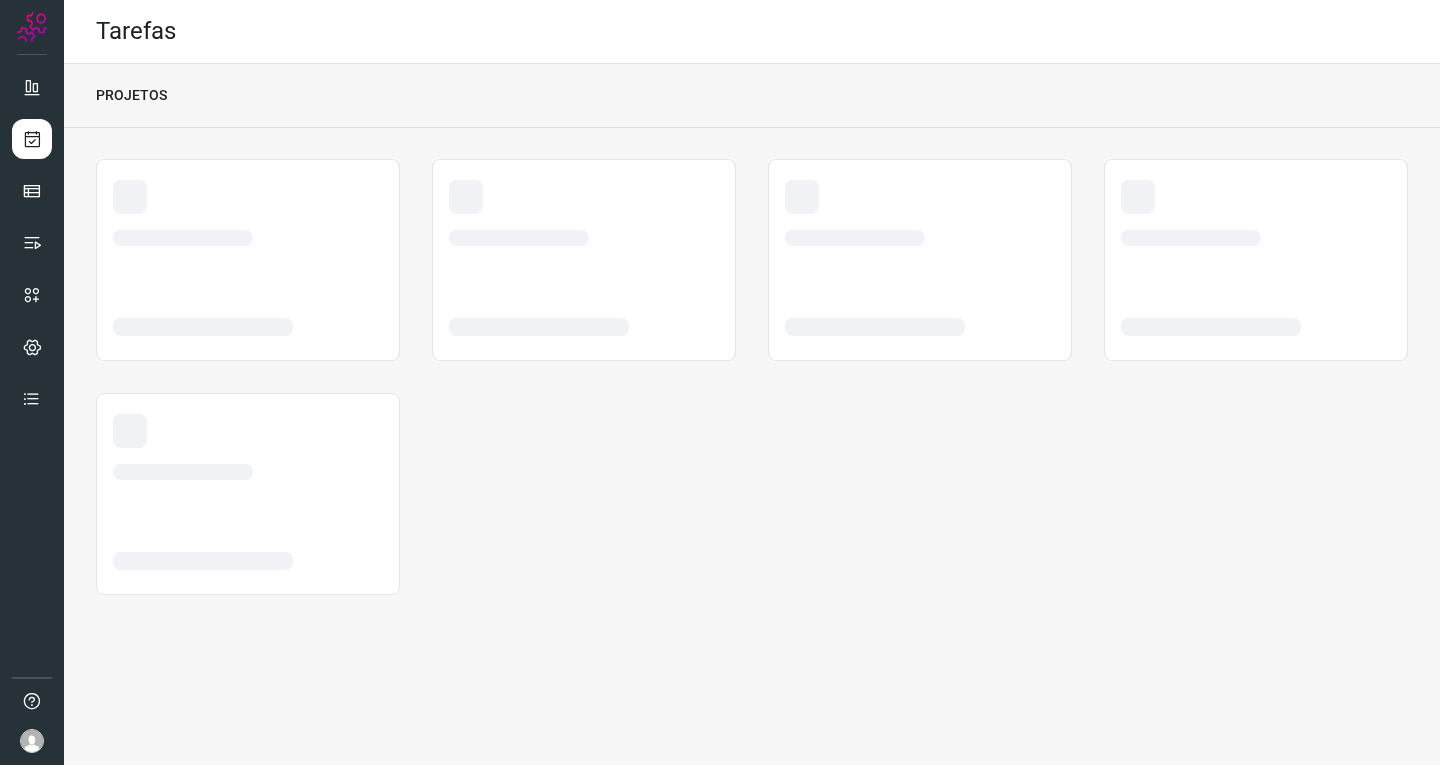 scroll, scrollTop: 0, scrollLeft: 0, axis: both 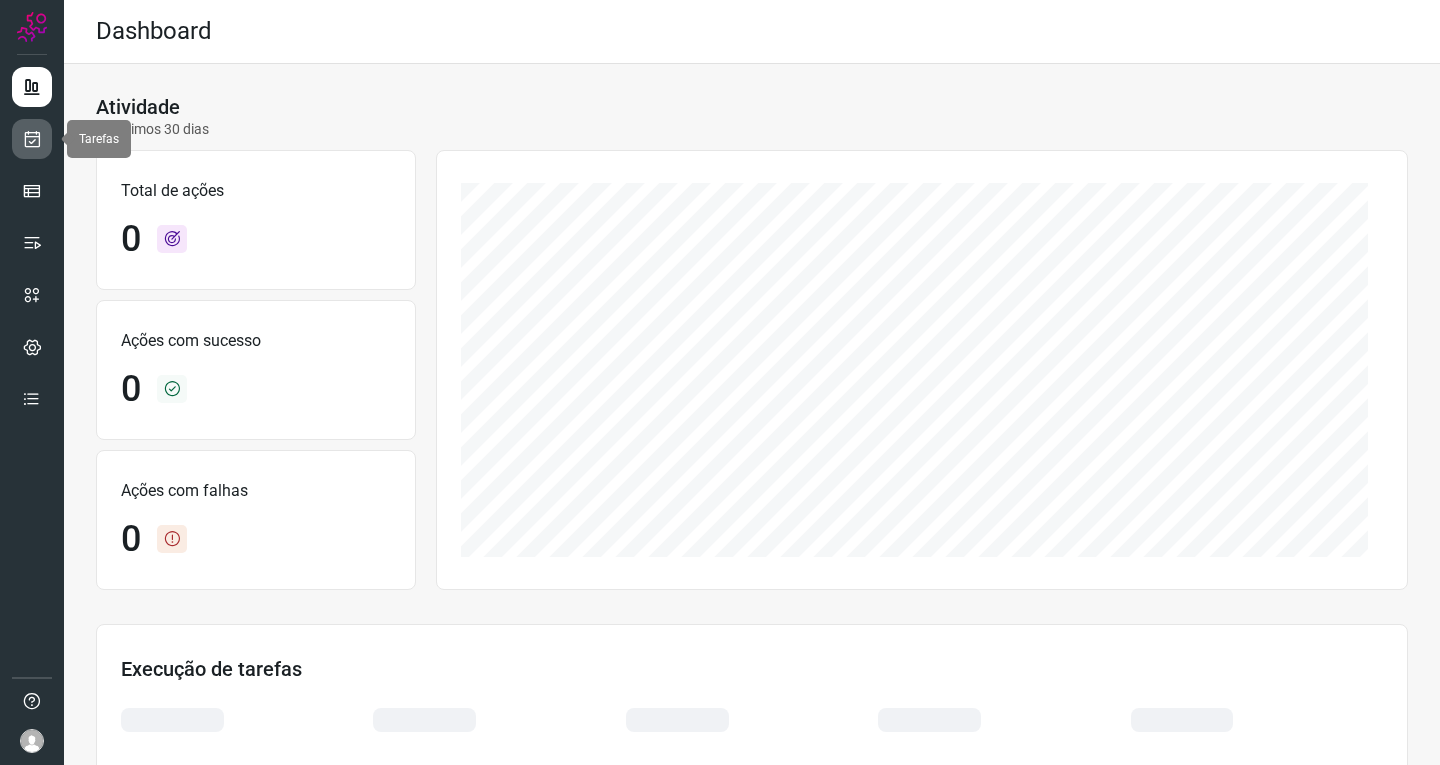 click at bounding box center (32, 139) 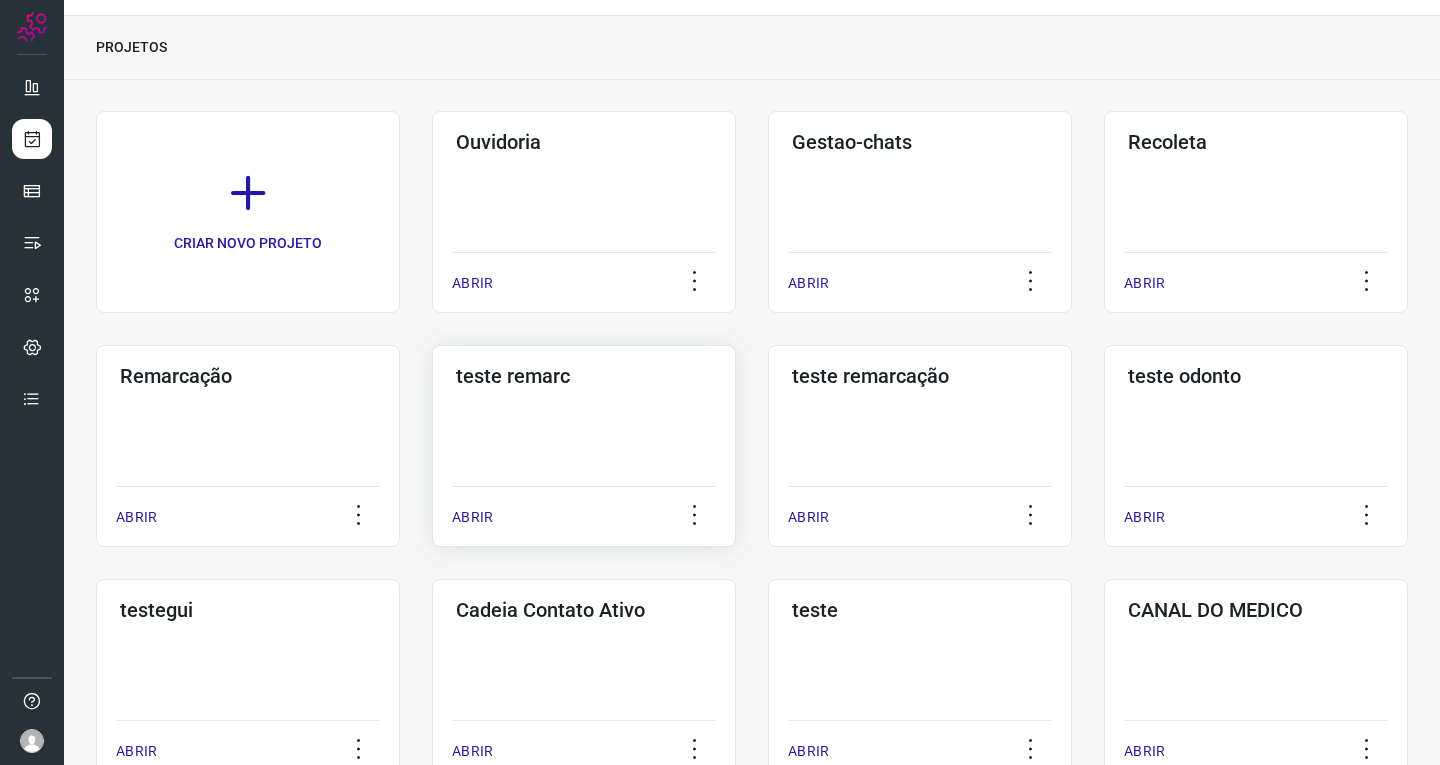 scroll, scrollTop: 0, scrollLeft: 0, axis: both 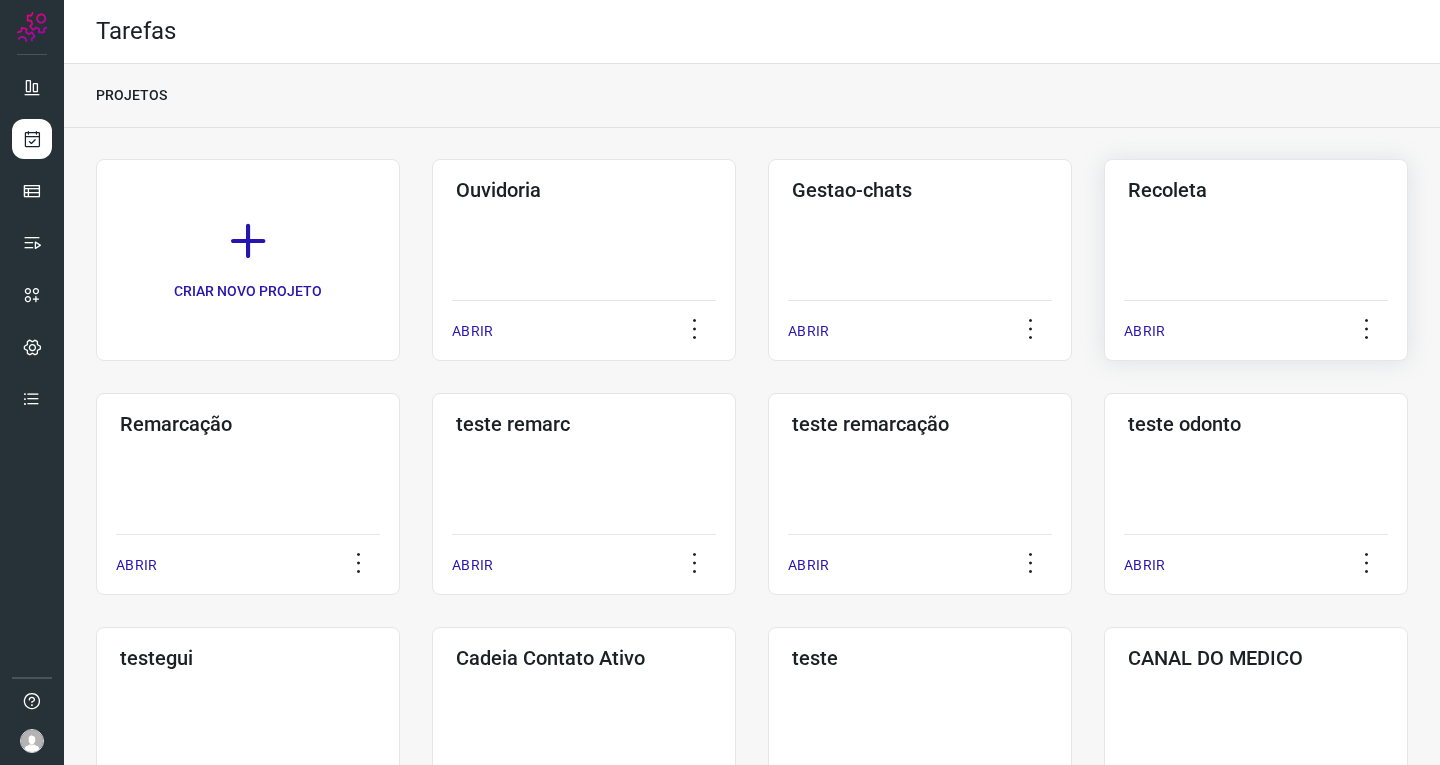click on "ABRIR" at bounding box center (1256, 325) 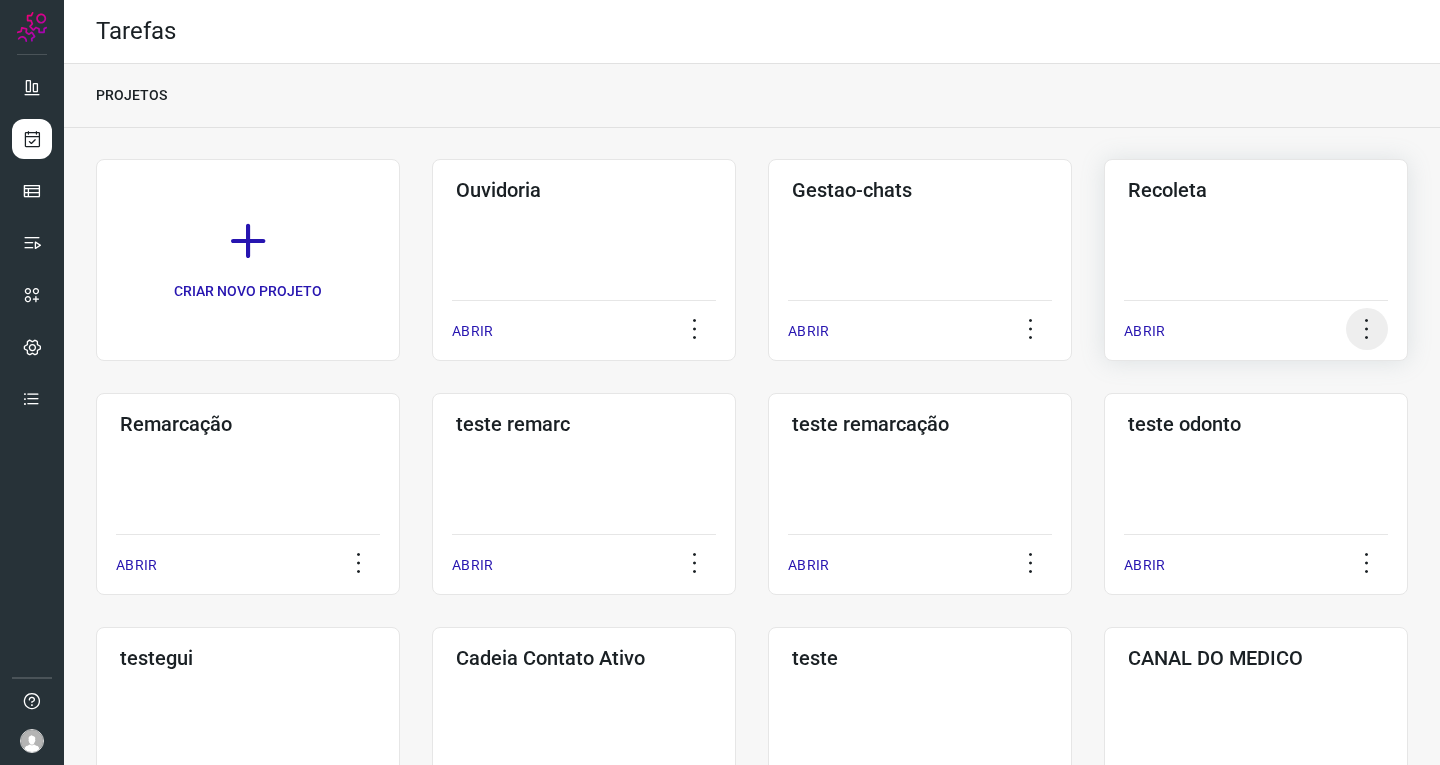 click 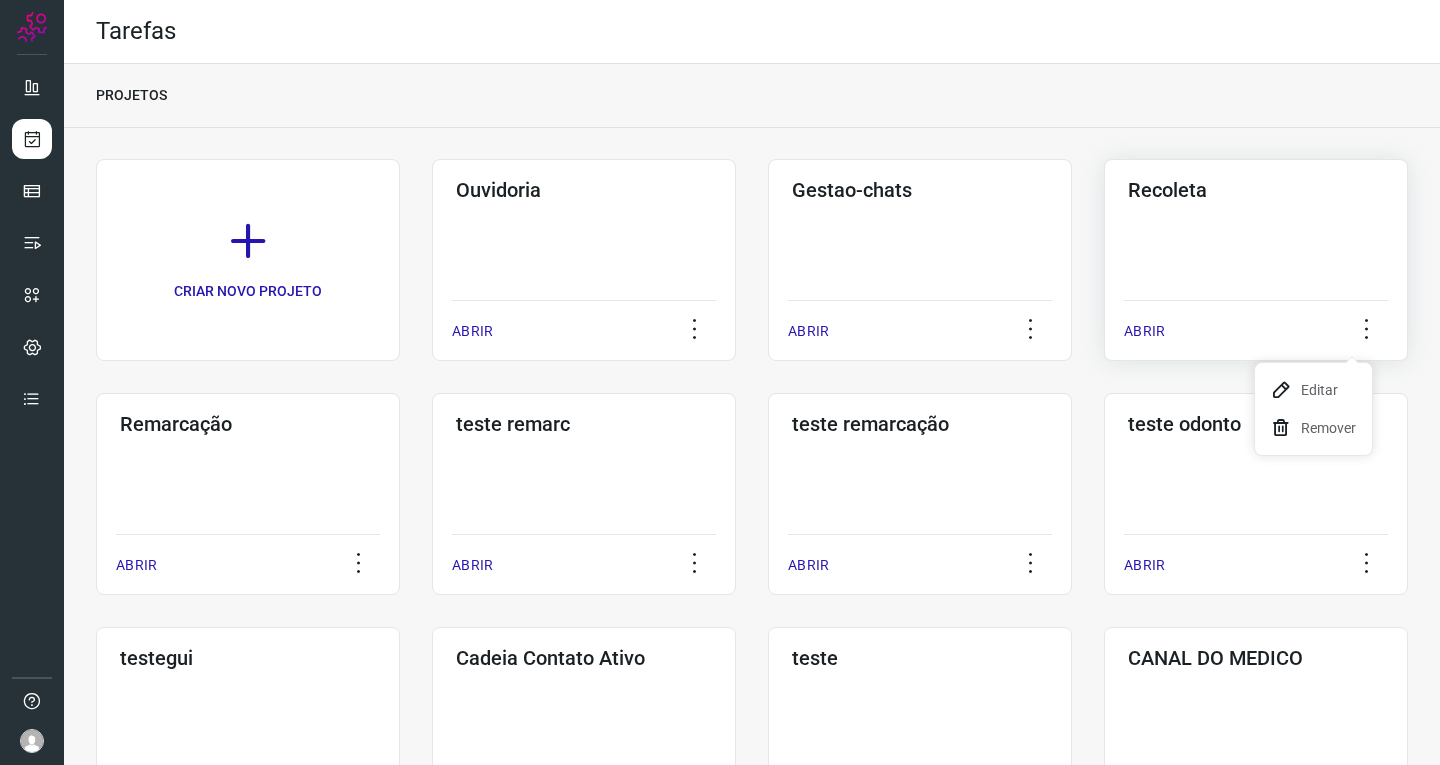 click on "Recoleta  ABRIR" 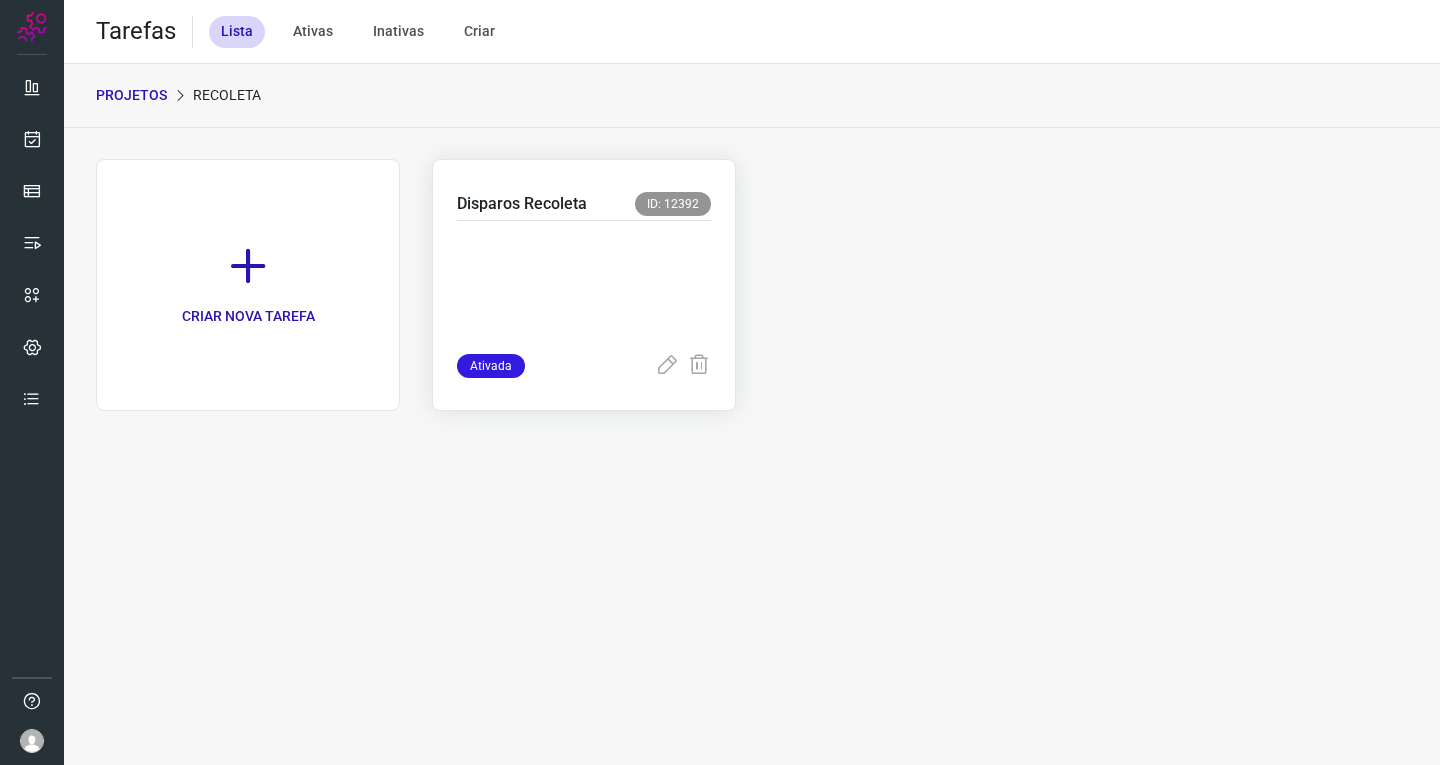 click at bounding box center [584, 283] 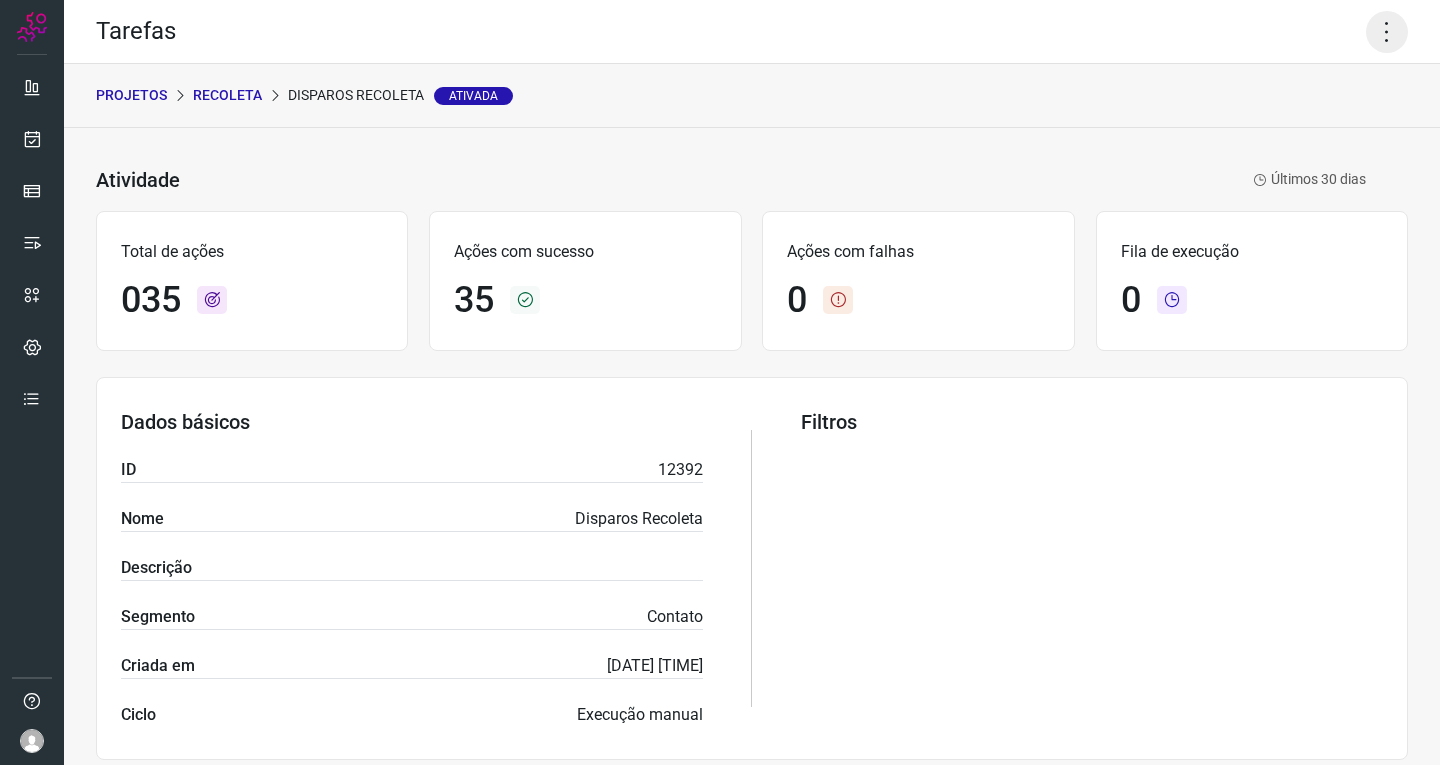 click 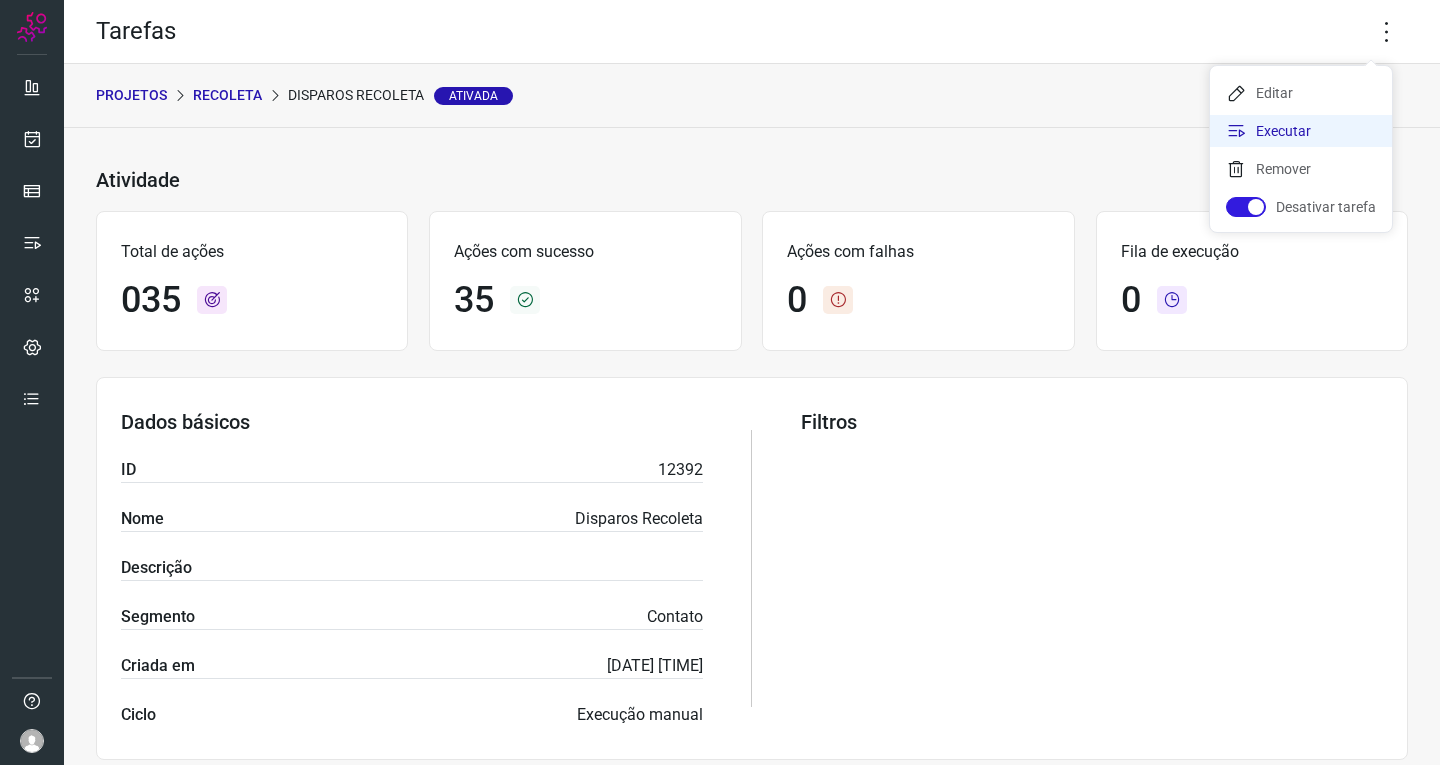 click on "Executar" 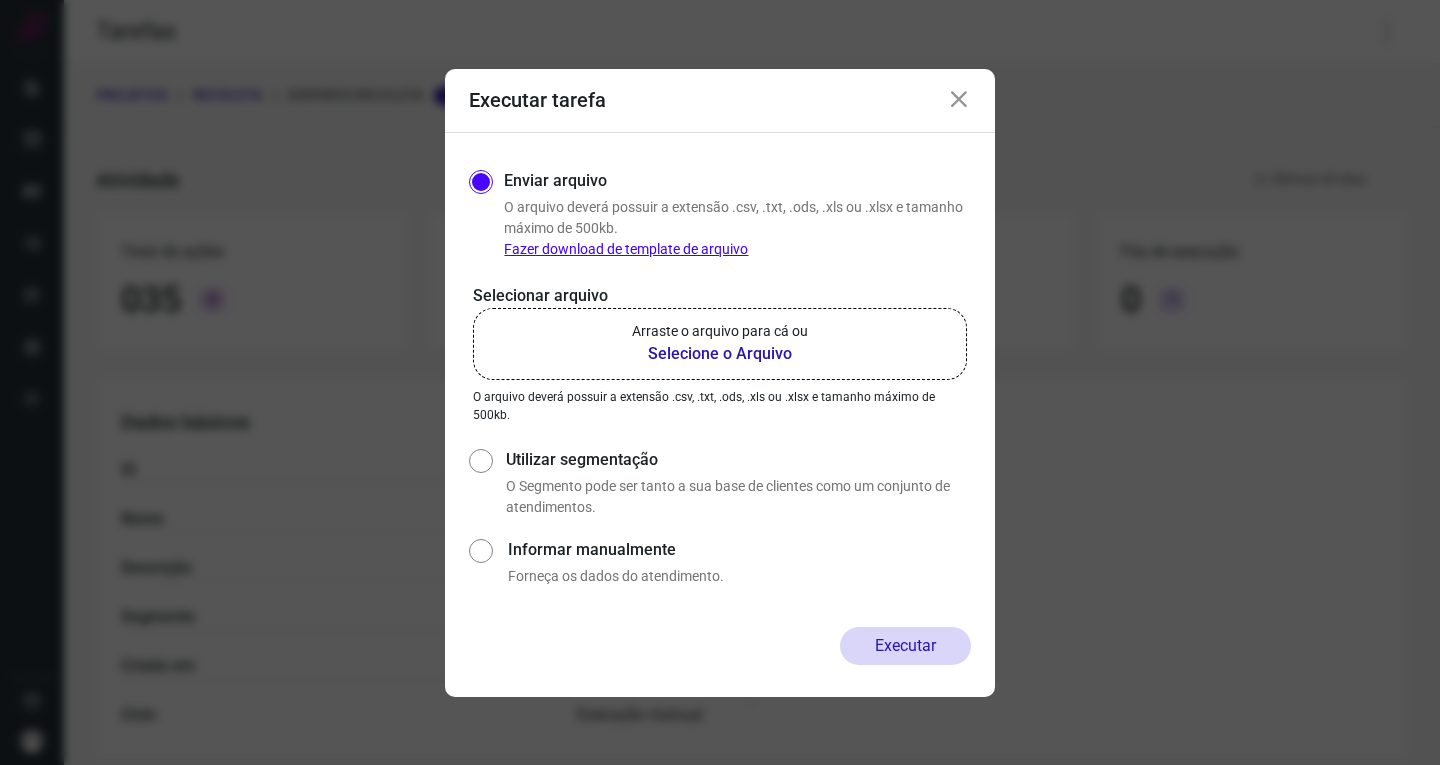 click on "Selecione o Arquivo" at bounding box center [720, 354] 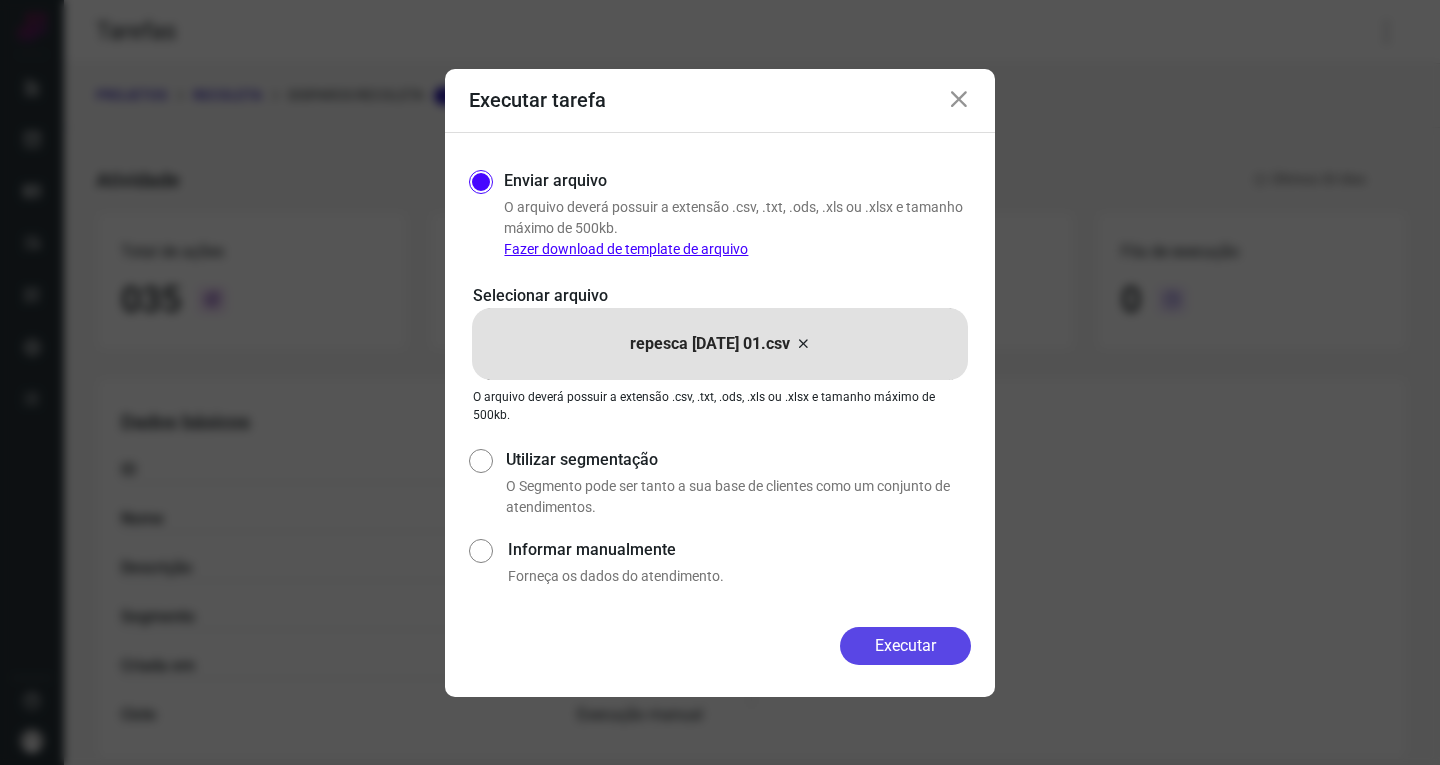click on "Executar" at bounding box center (905, 646) 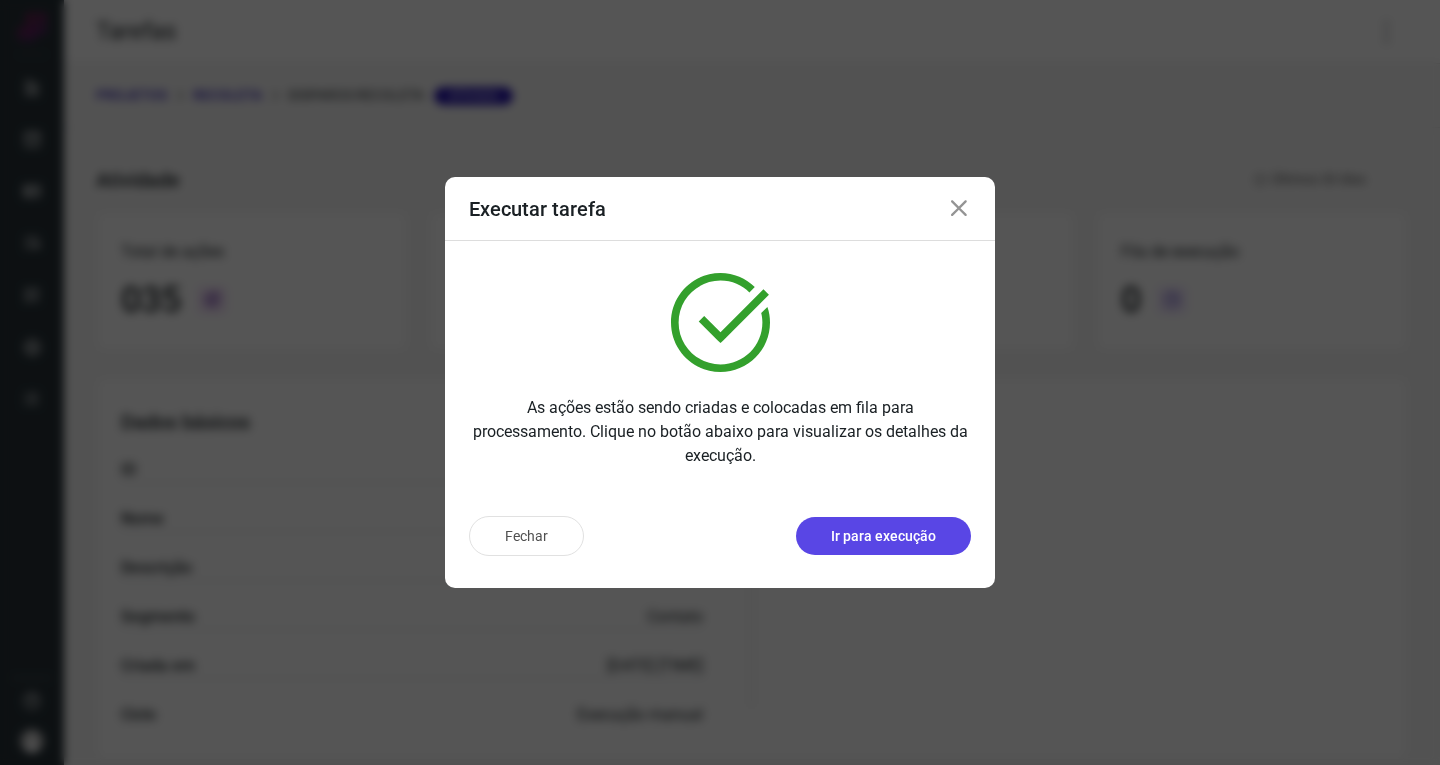 click on "Ir para execução" at bounding box center (883, 536) 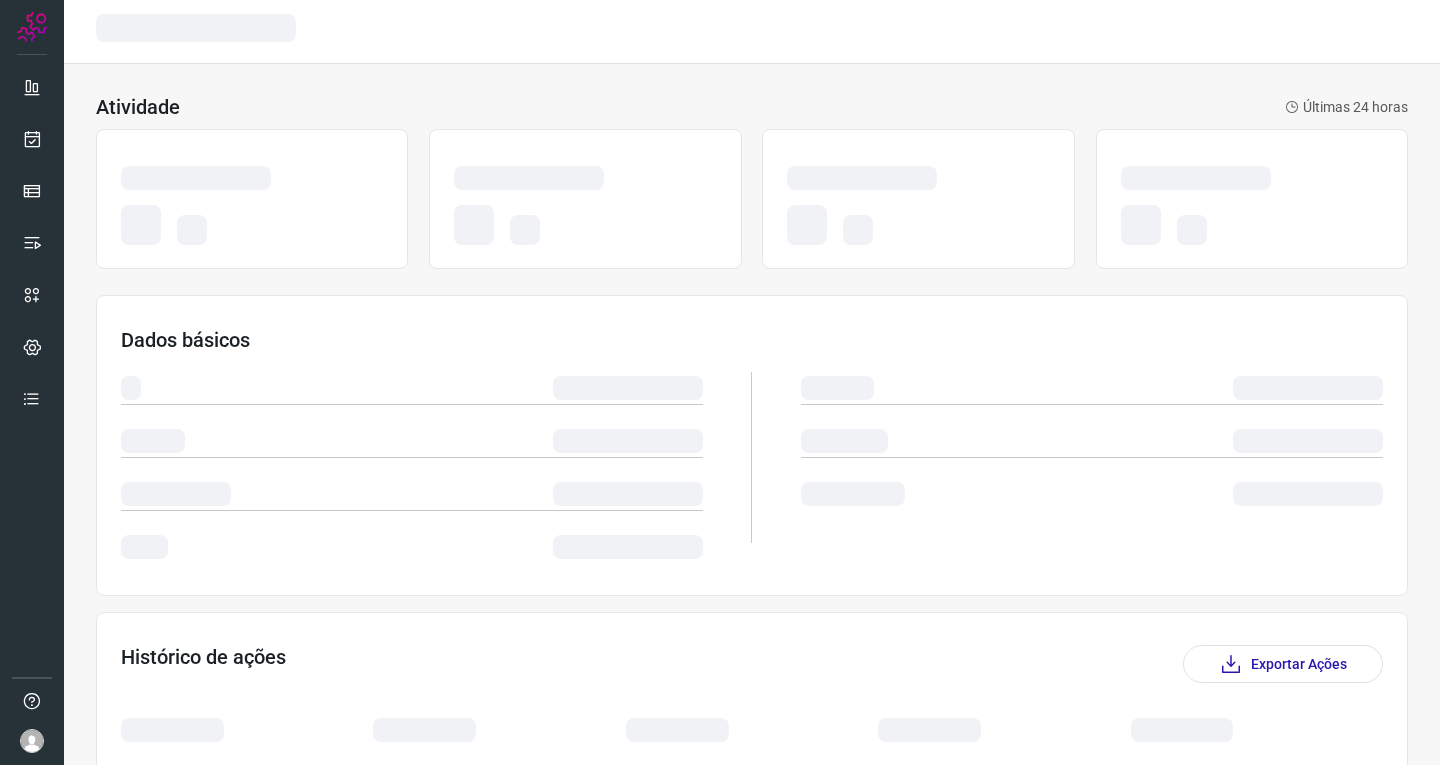 scroll, scrollTop: 0, scrollLeft: 0, axis: both 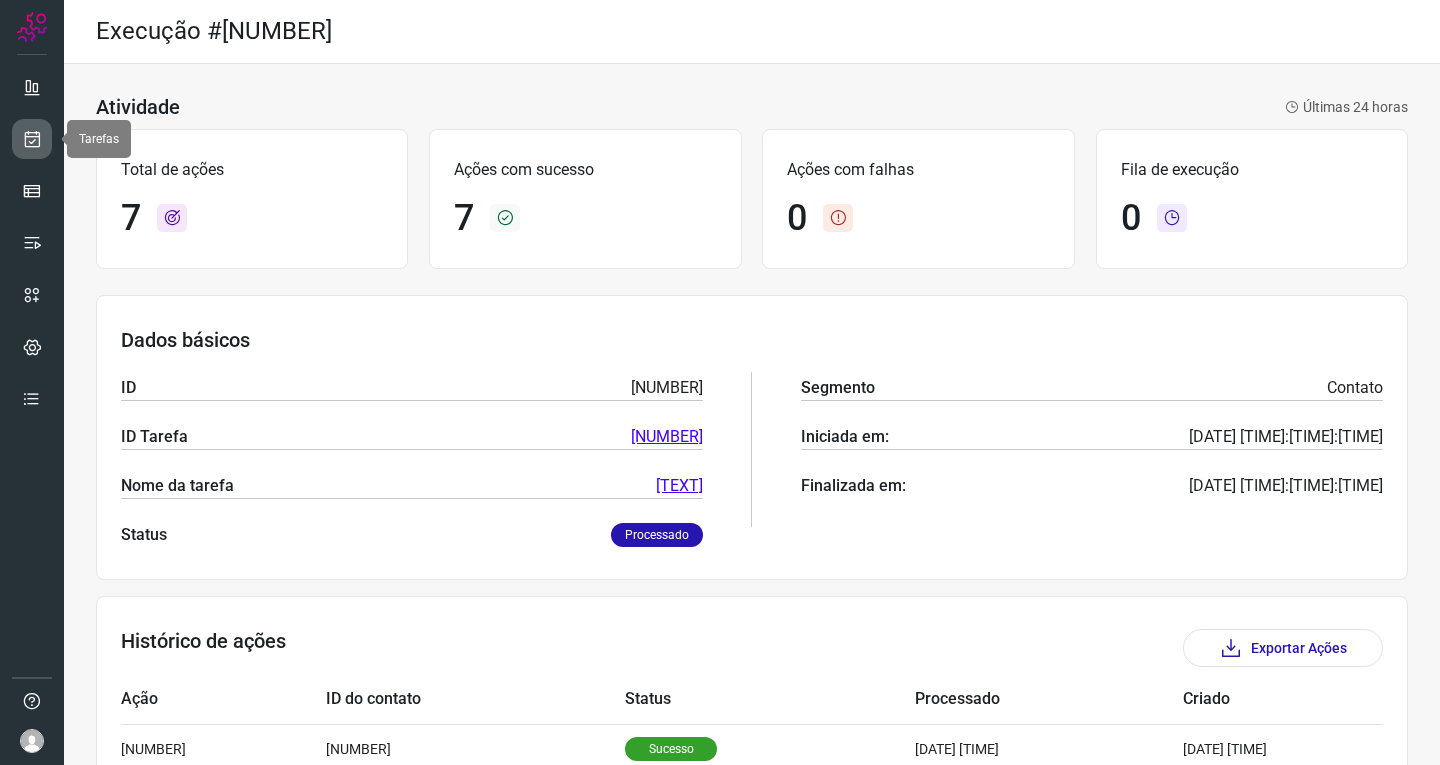 click at bounding box center [32, 139] 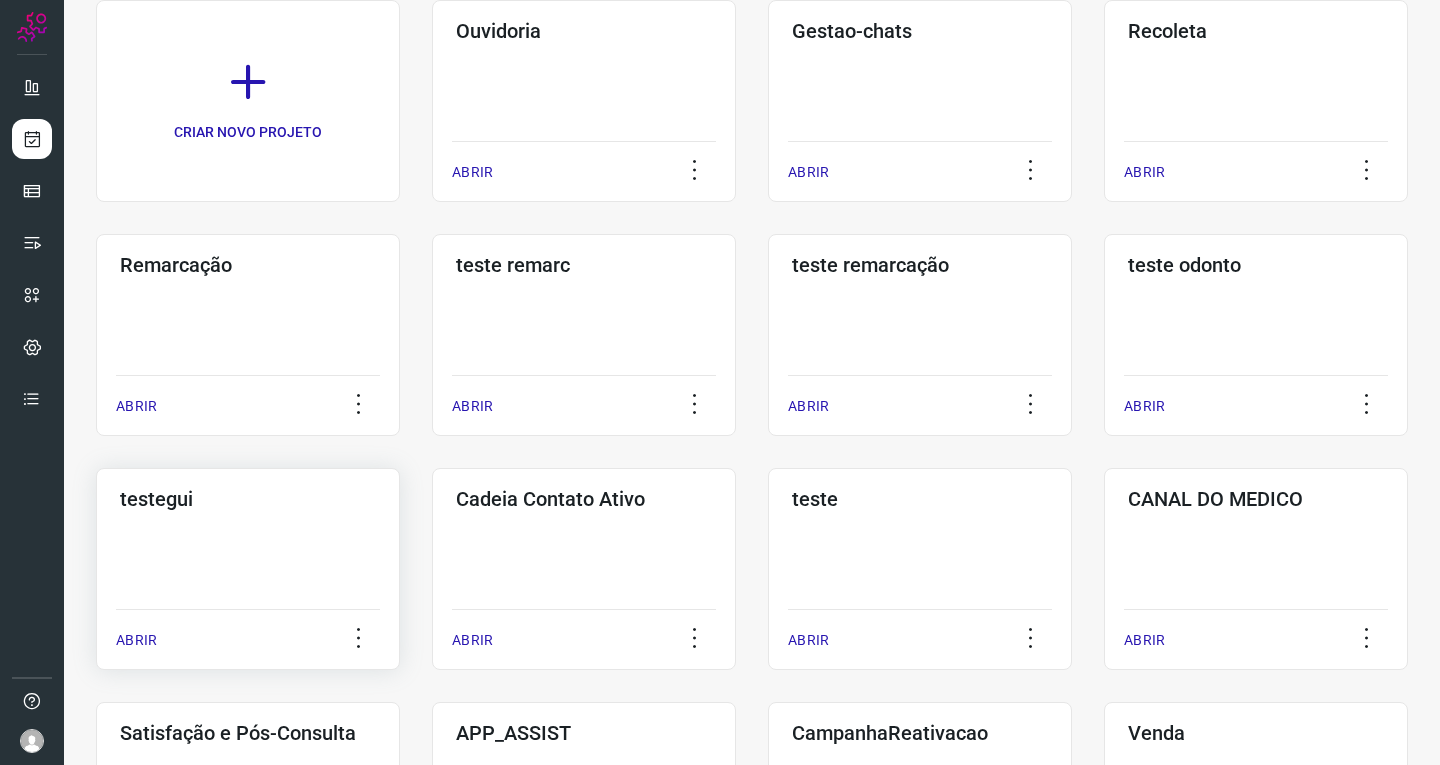 scroll, scrollTop: 400, scrollLeft: 0, axis: vertical 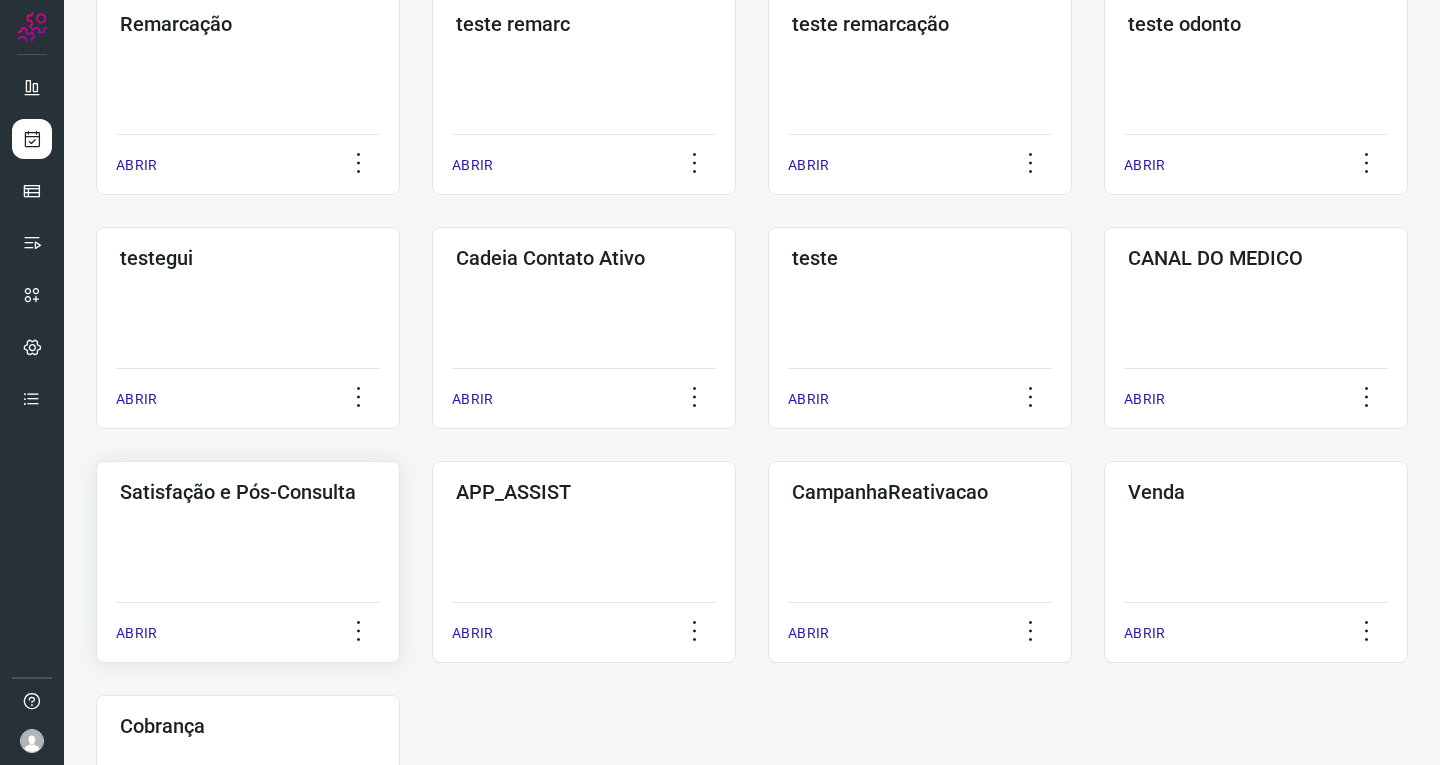 click on "Satisfação e Pós-Consulta  ABRIR" 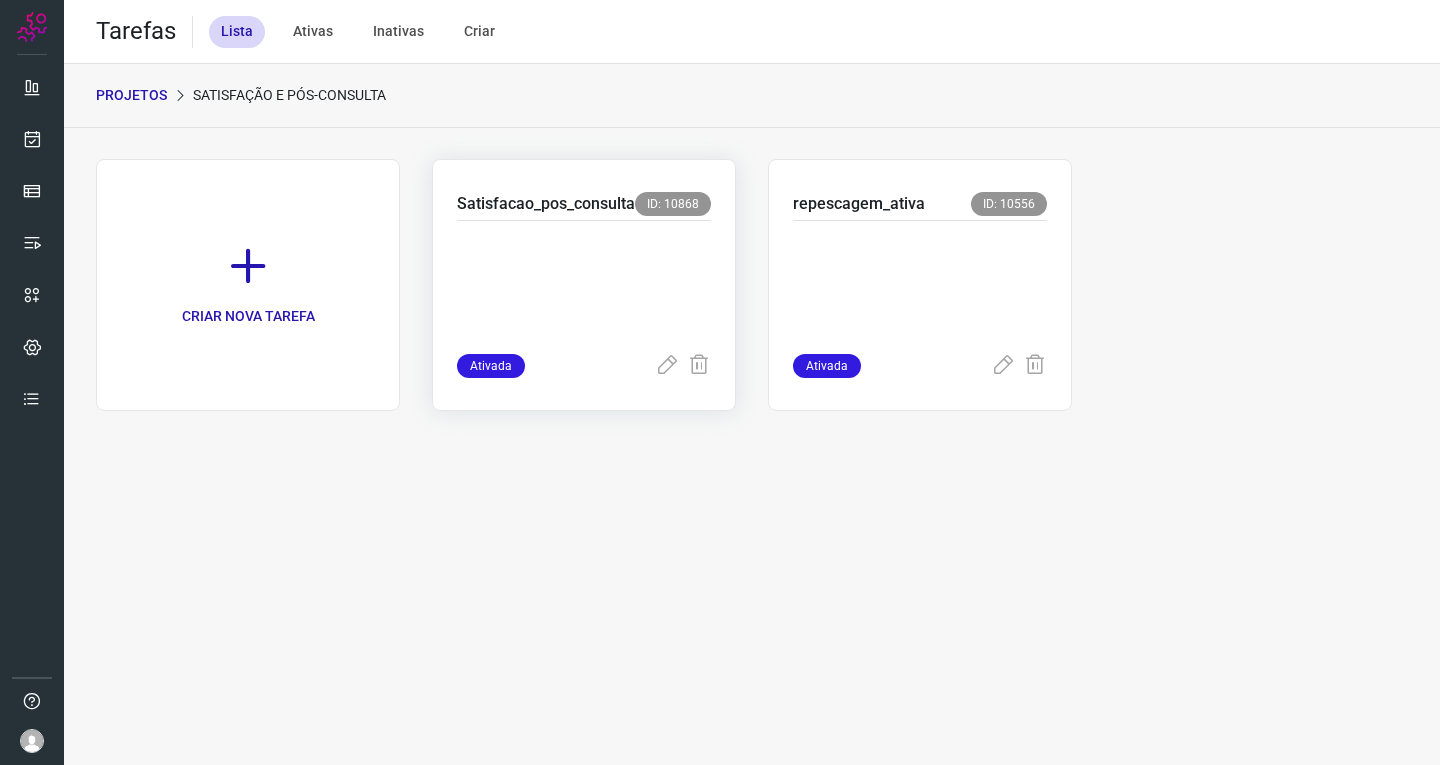 click at bounding box center [584, 283] 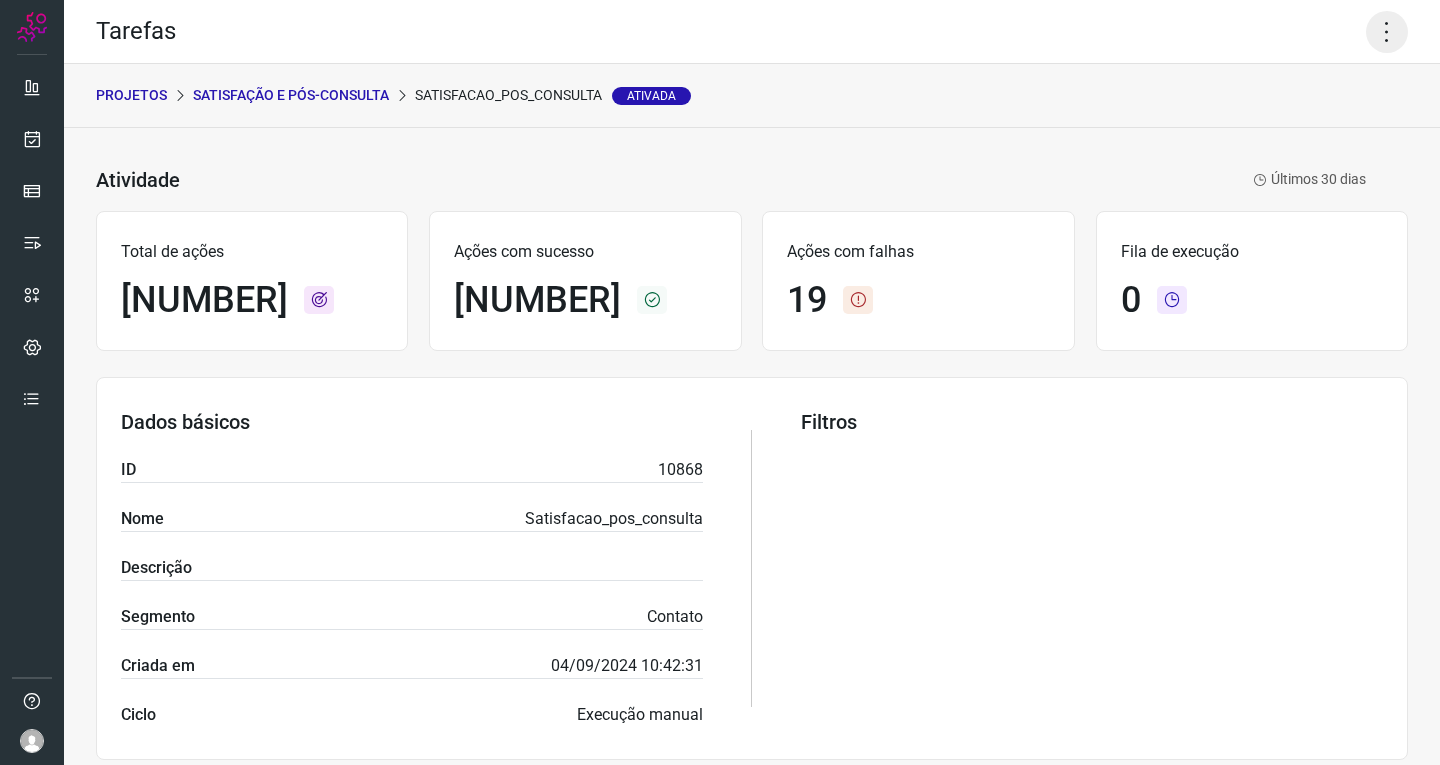 click 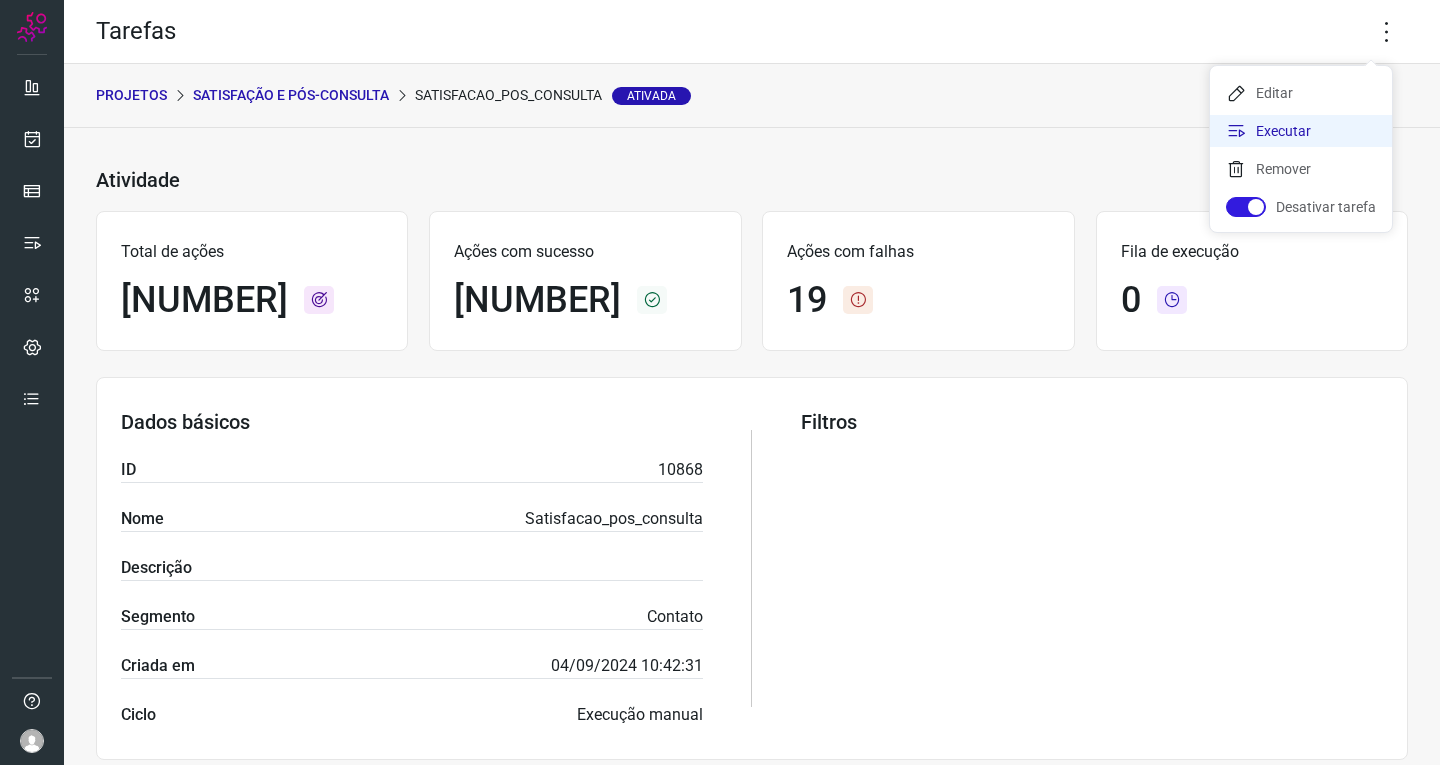 click on "Executar" 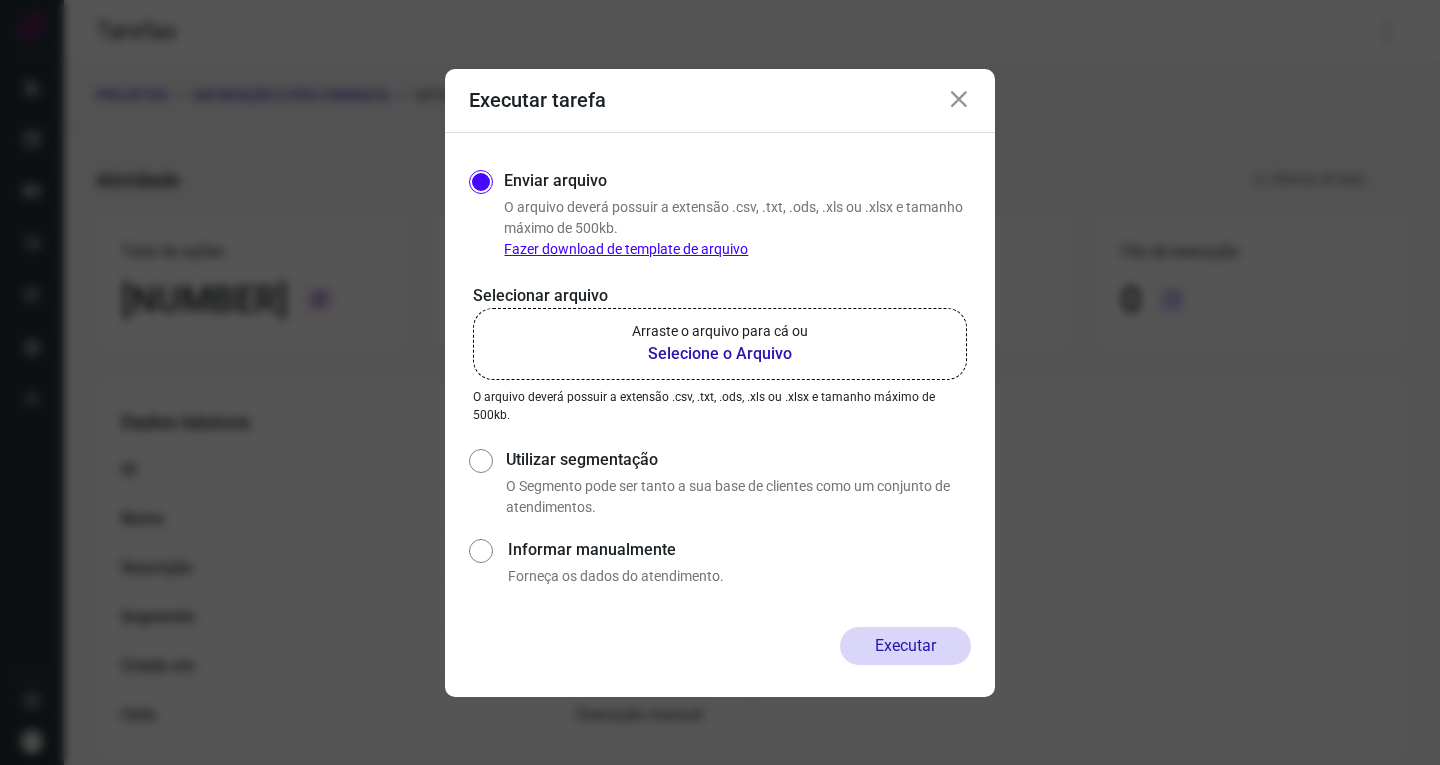 click on "Selecione o Arquivo" at bounding box center [720, 354] 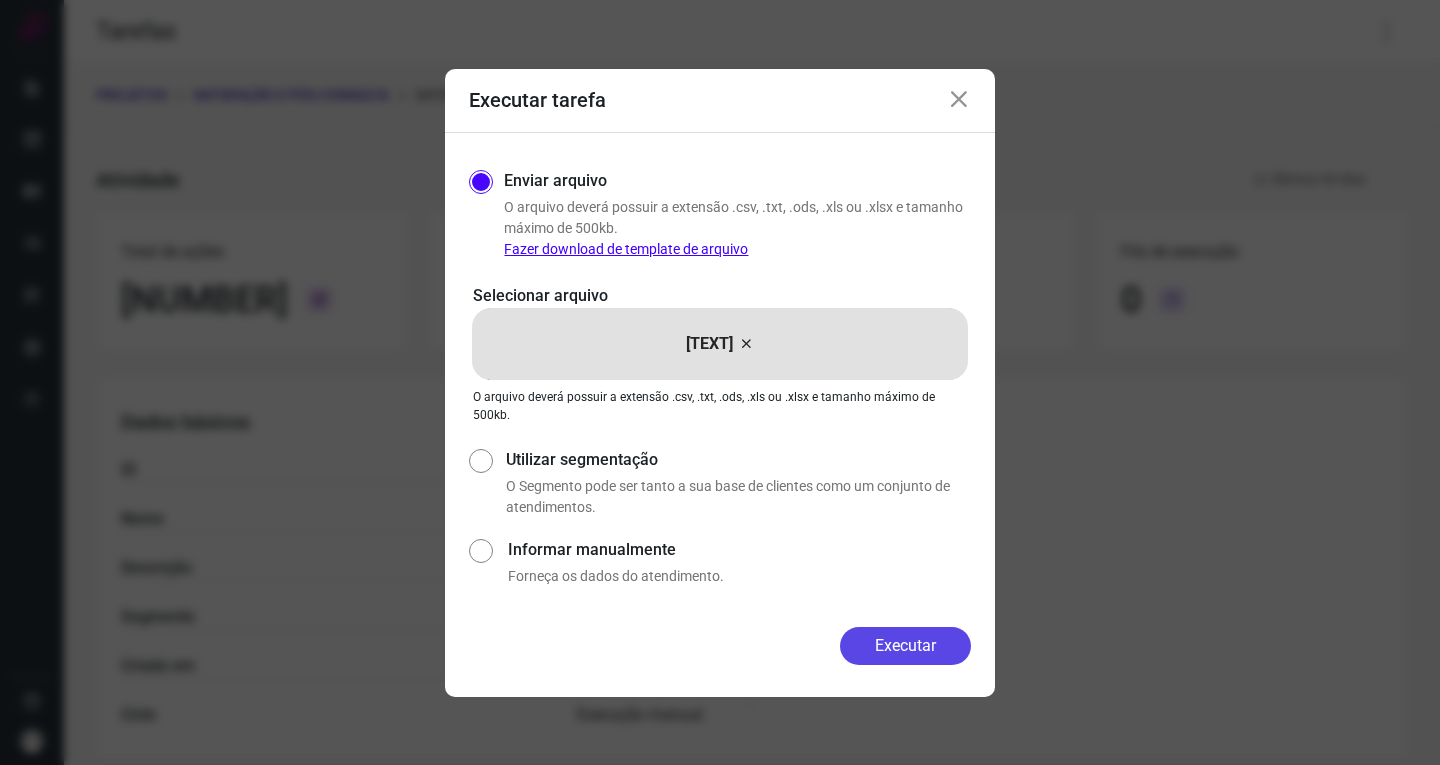 click on "Executar" at bounding box center [905, 646] 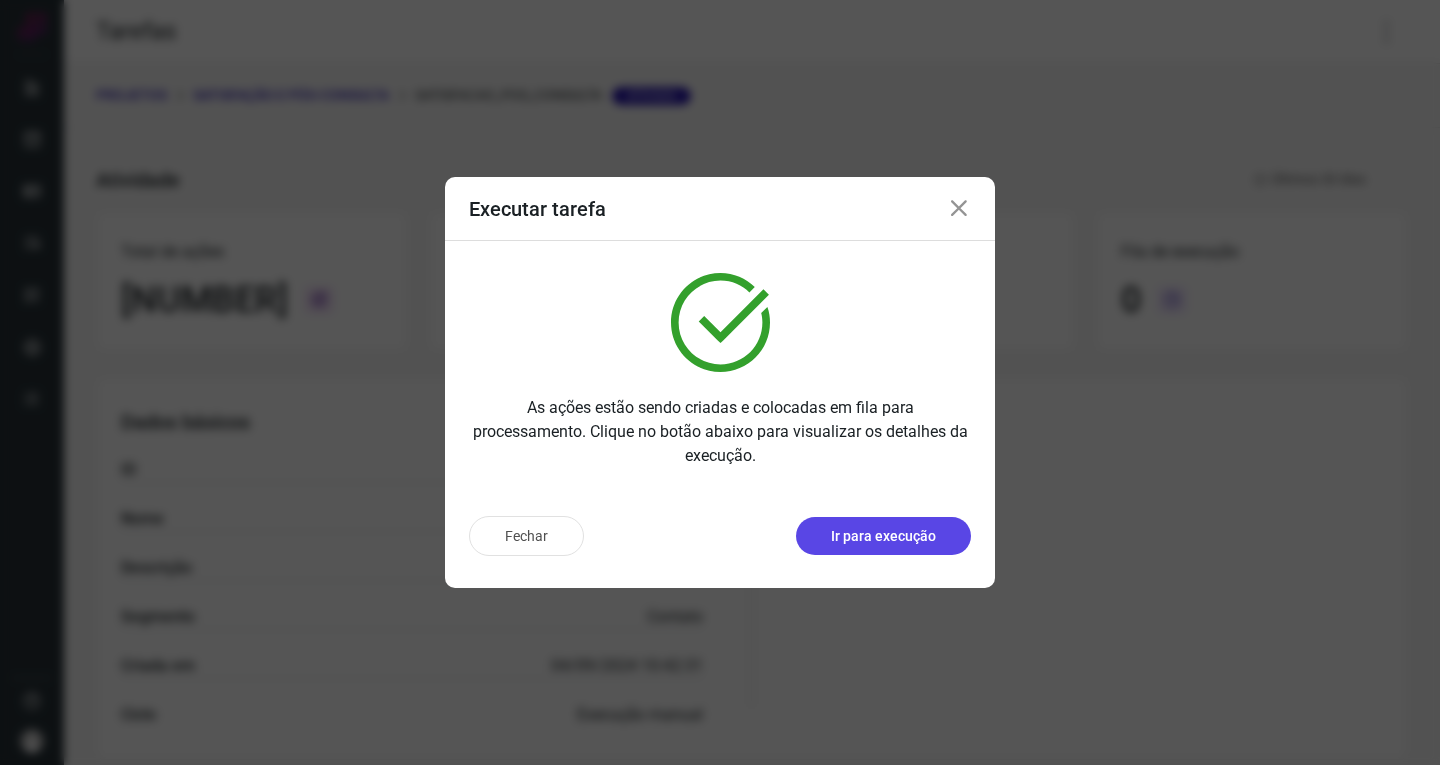 click on "Ir para execução" at bounding box center (883, 536) 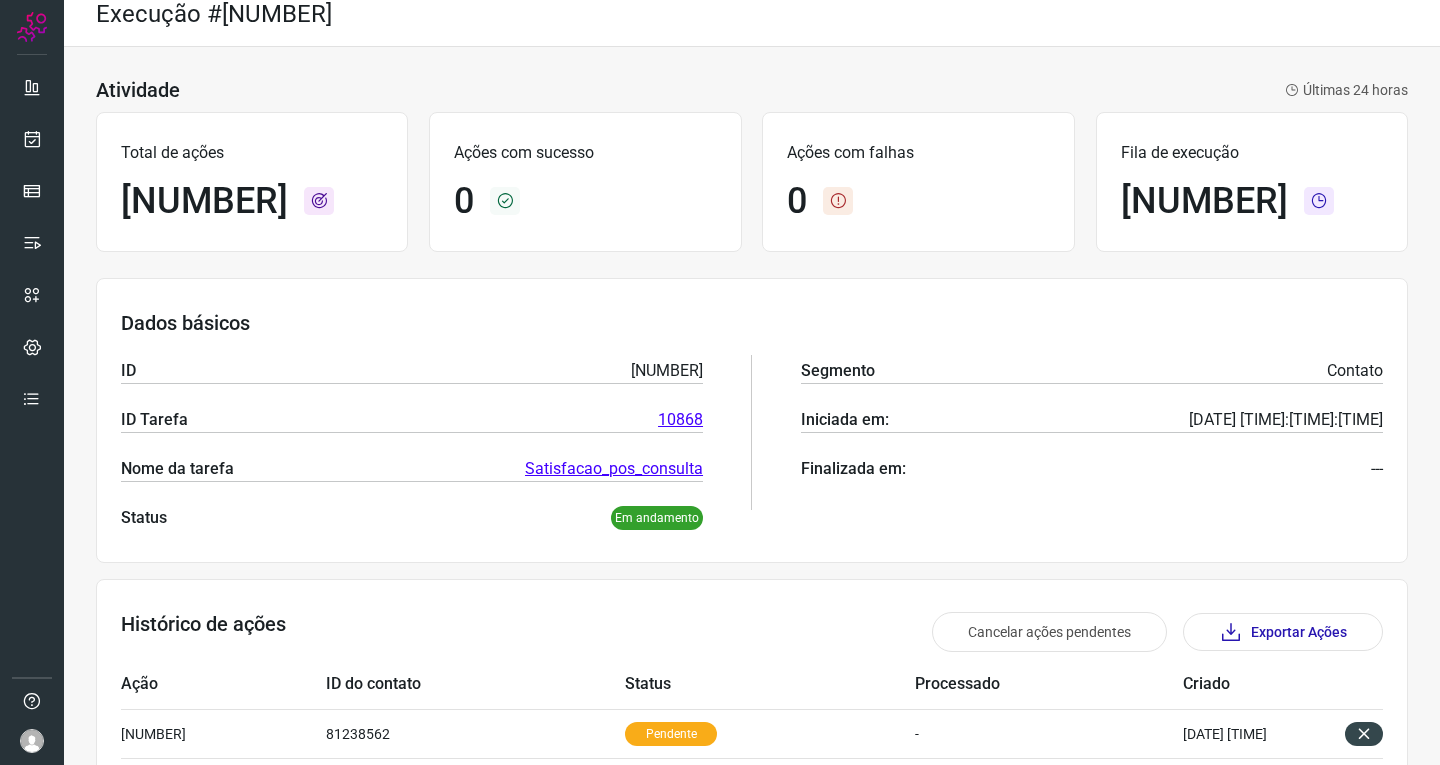 scroll, scrollTop: 0, scrollLeft: 0, axis: both 